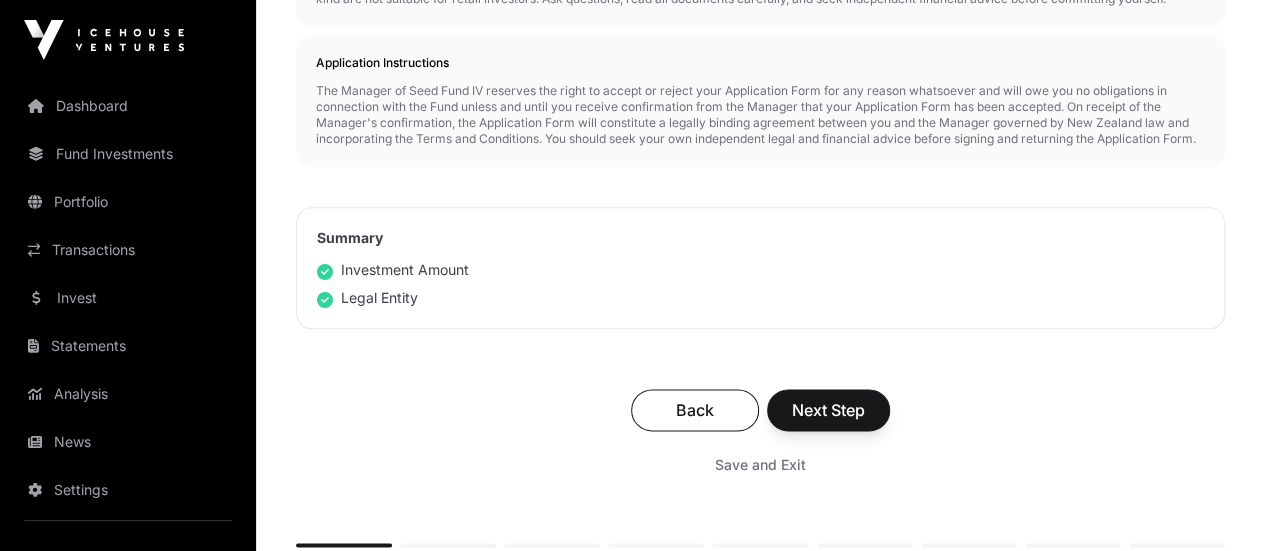 scroll, scrollTop: 1100, scrollLeft: 0, axis: vertical 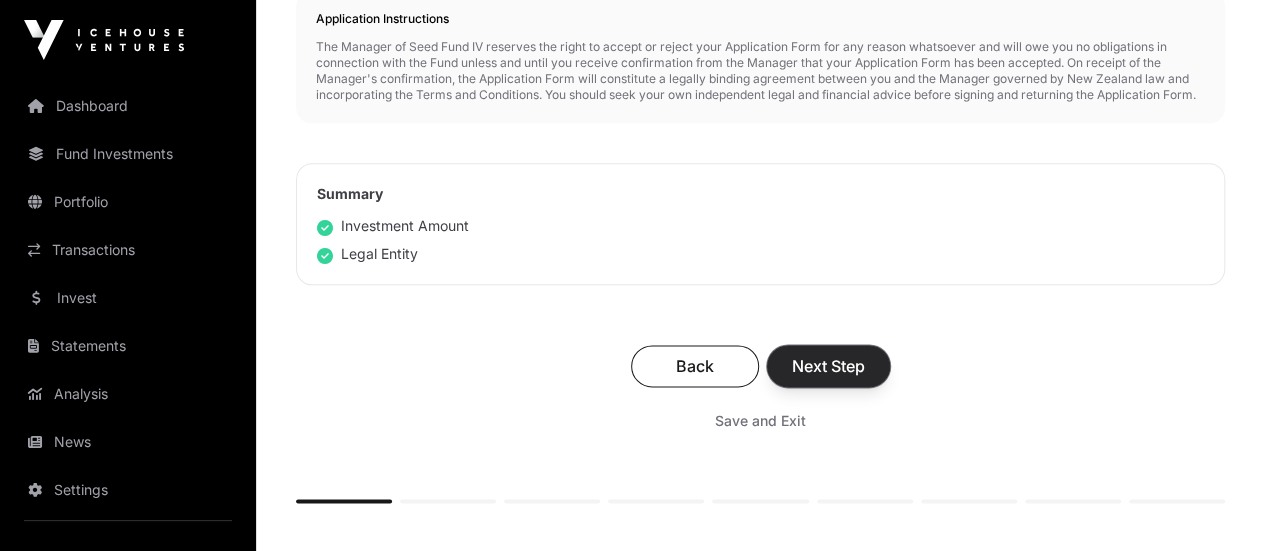 click on "Next Step" 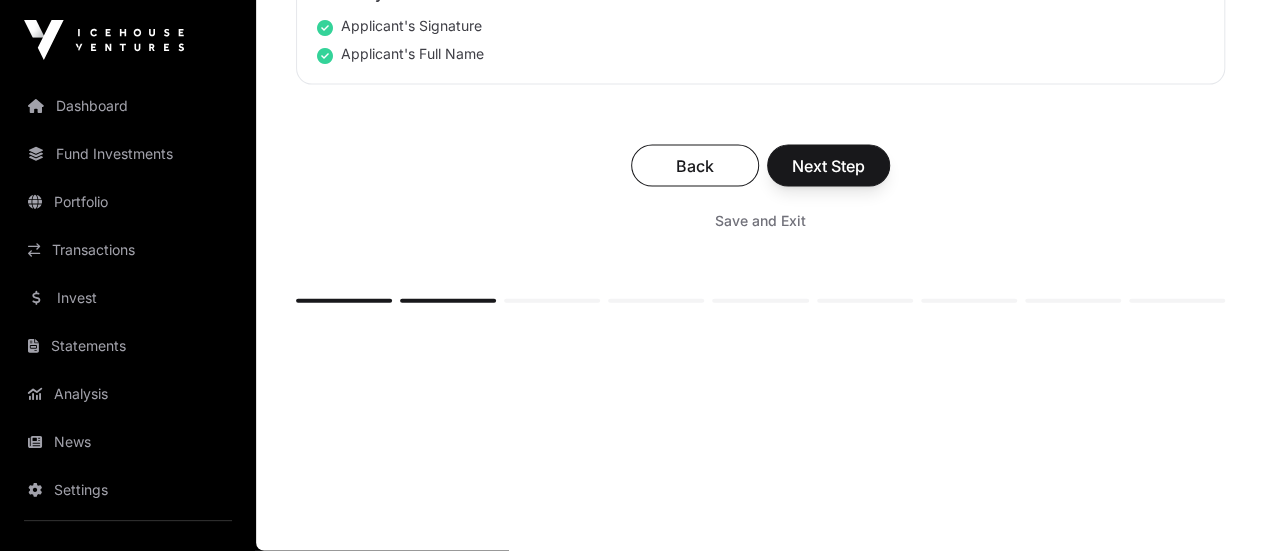 scroll, scrollTop: 6500, scrollLeft: 0, axis: vertical 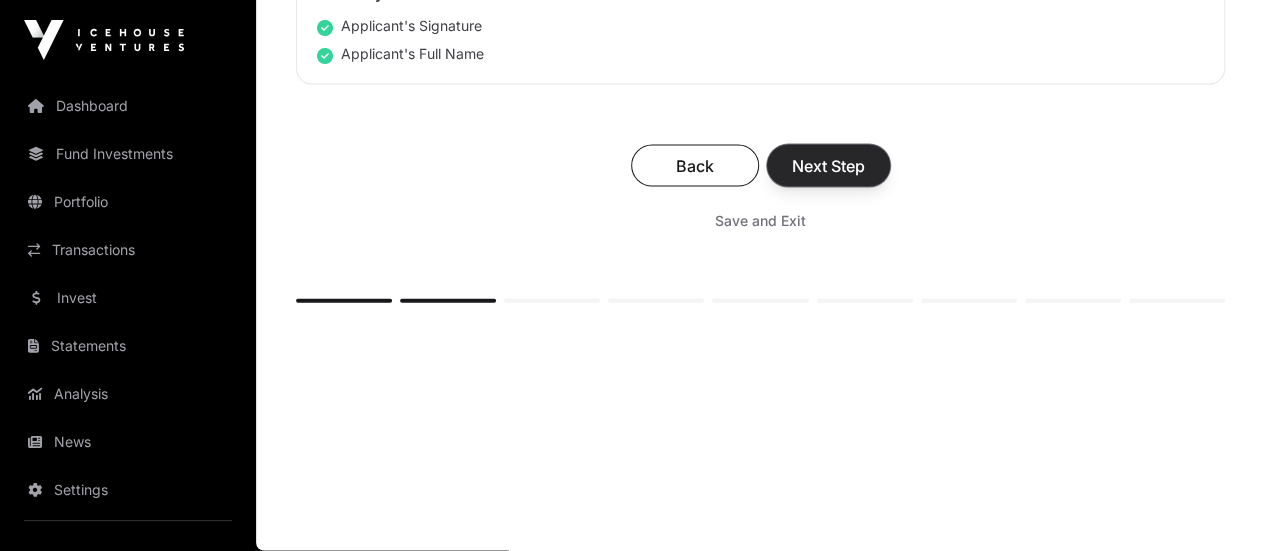 click on "Next Step" 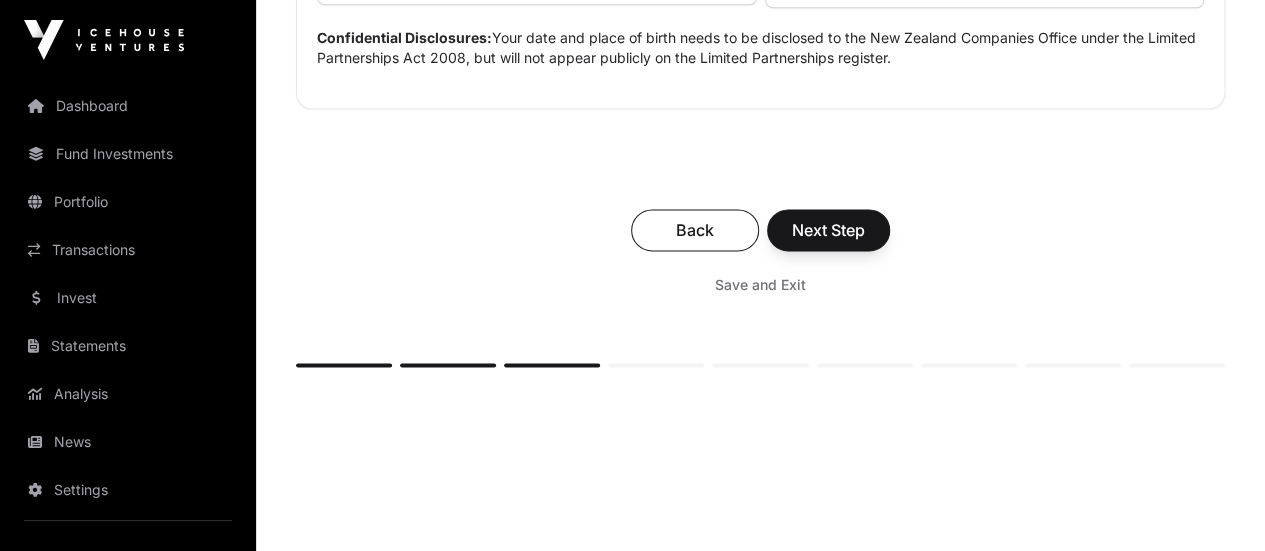 scroll, scrollTop: 1300, scrollLeft: 0, axis: vertical 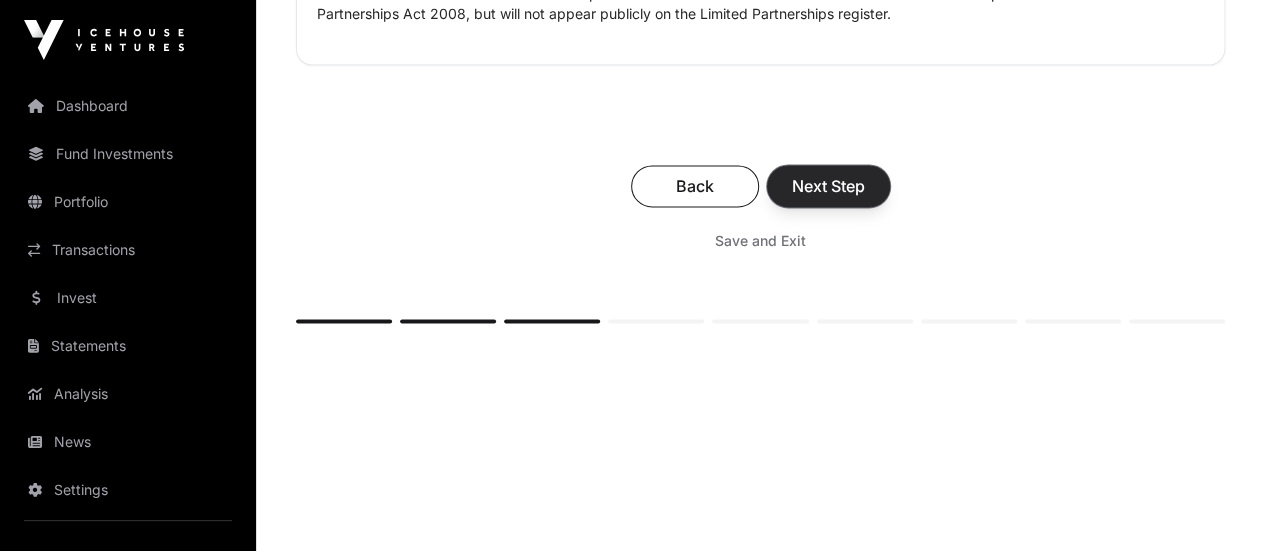 click on "Next Step" 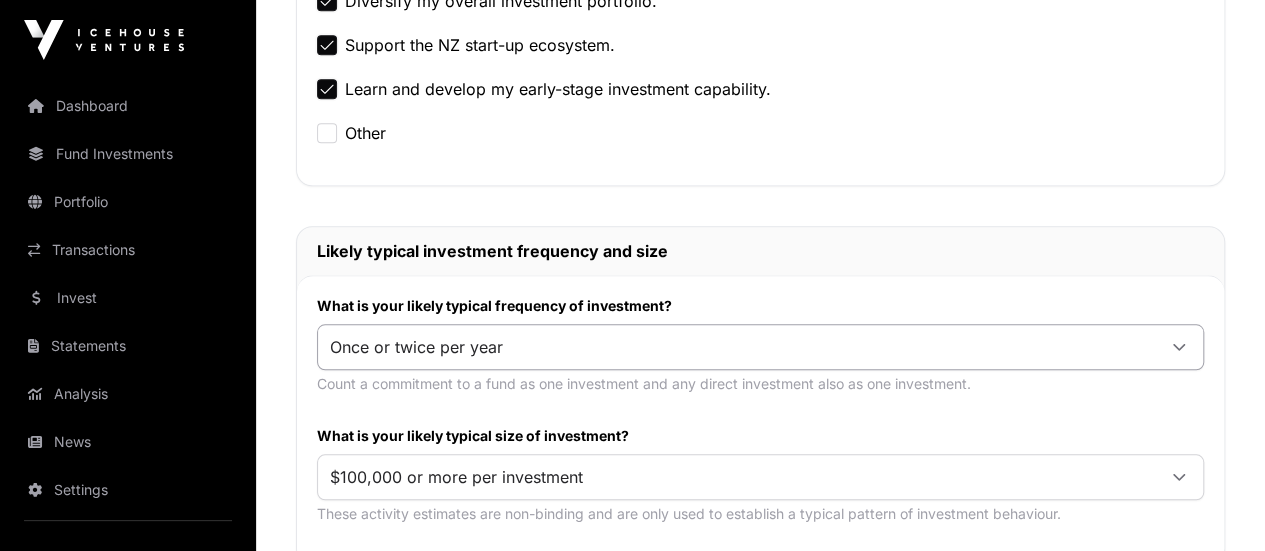 scroll, scrollTop: 900, scrollLeft: 0, axis: vertical 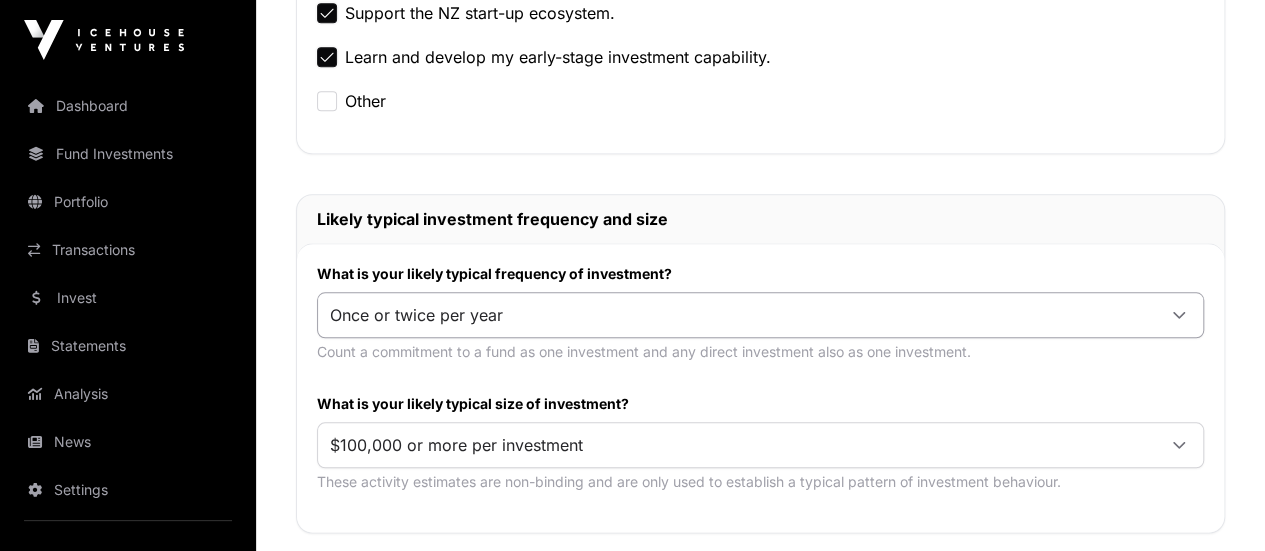 click 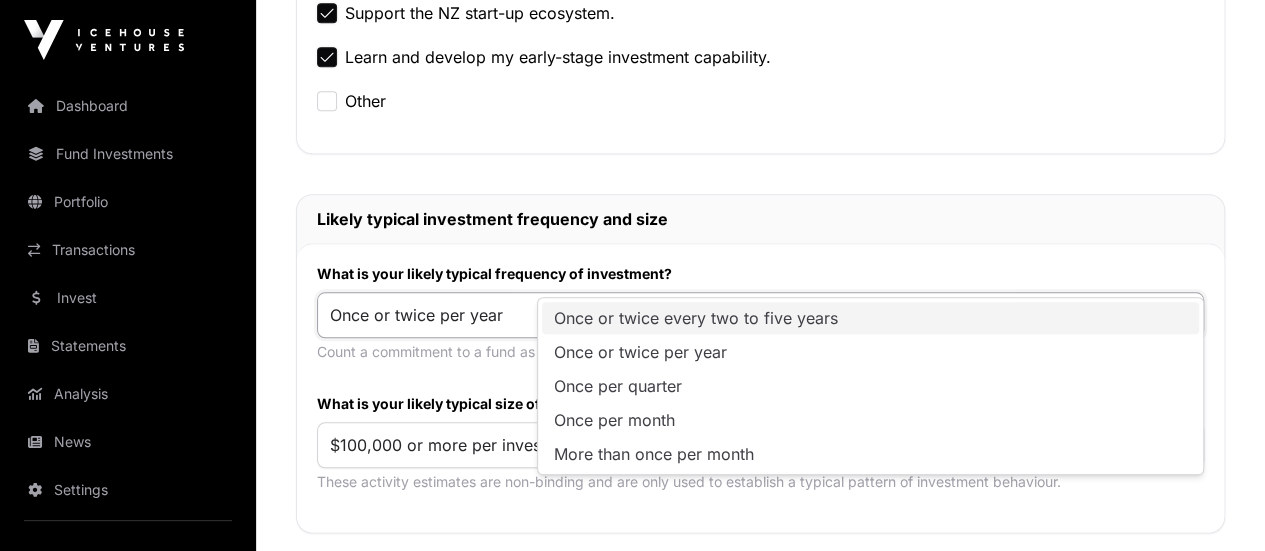 click on "Once or twice every two to five years" 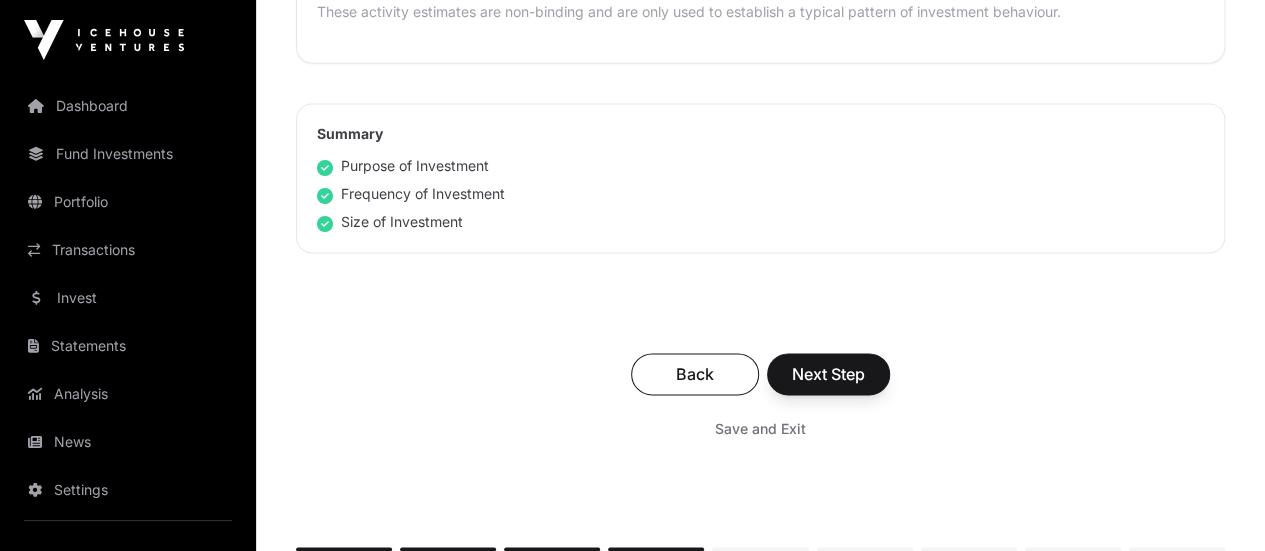 scroll, scrollTop: 1400, scrollLeft: 0, axis: vertical 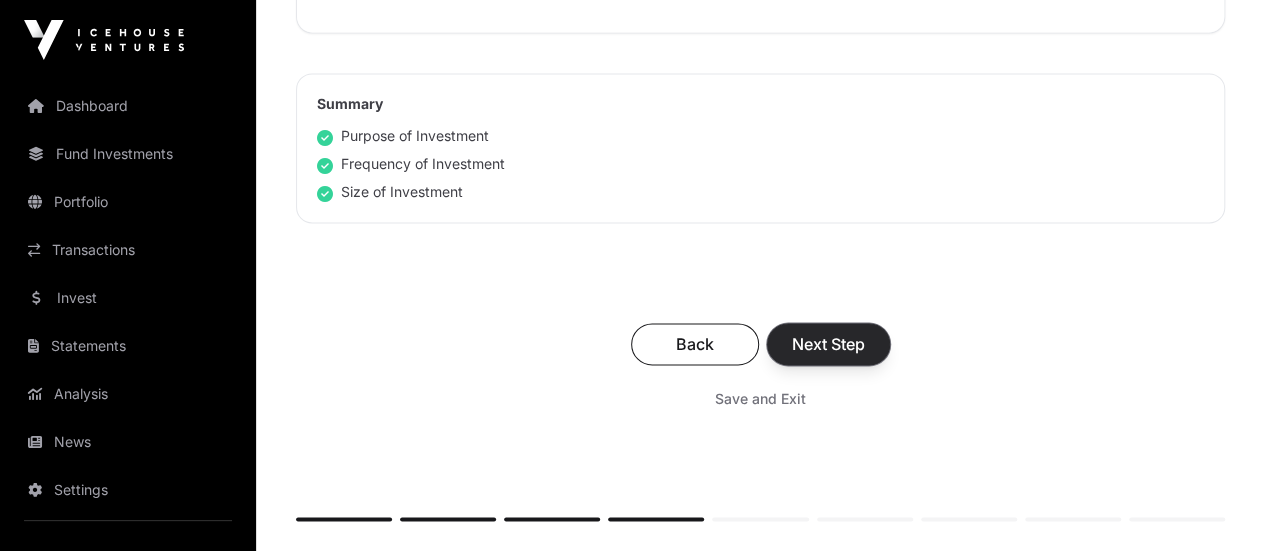 click on "Next Step" 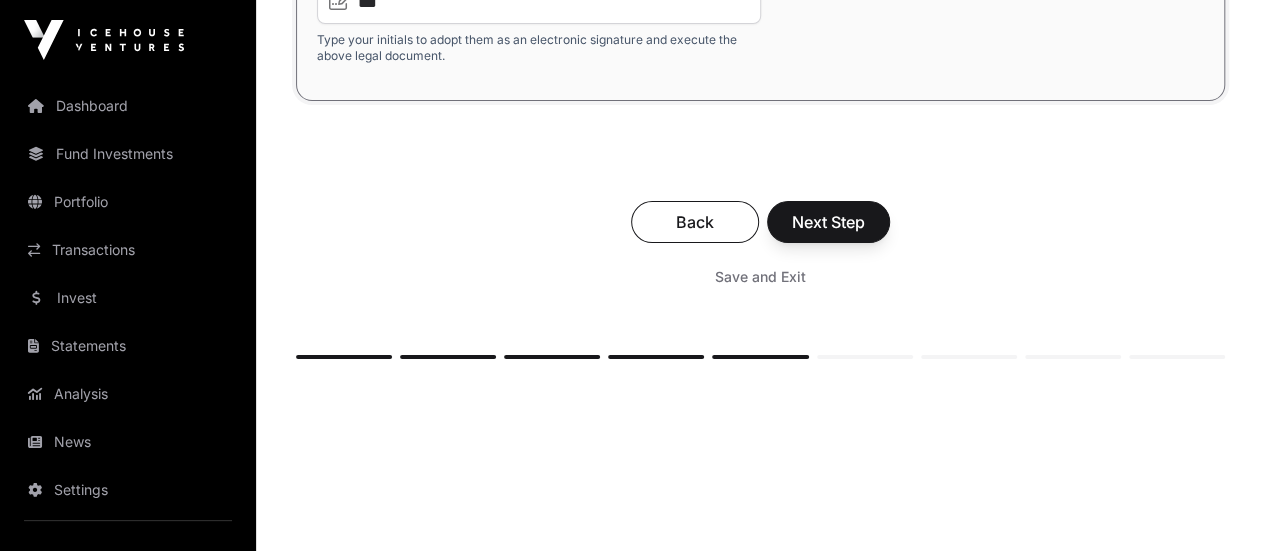scroll, scrollTop: 4100, scrollLeft: 0, axis: vertical 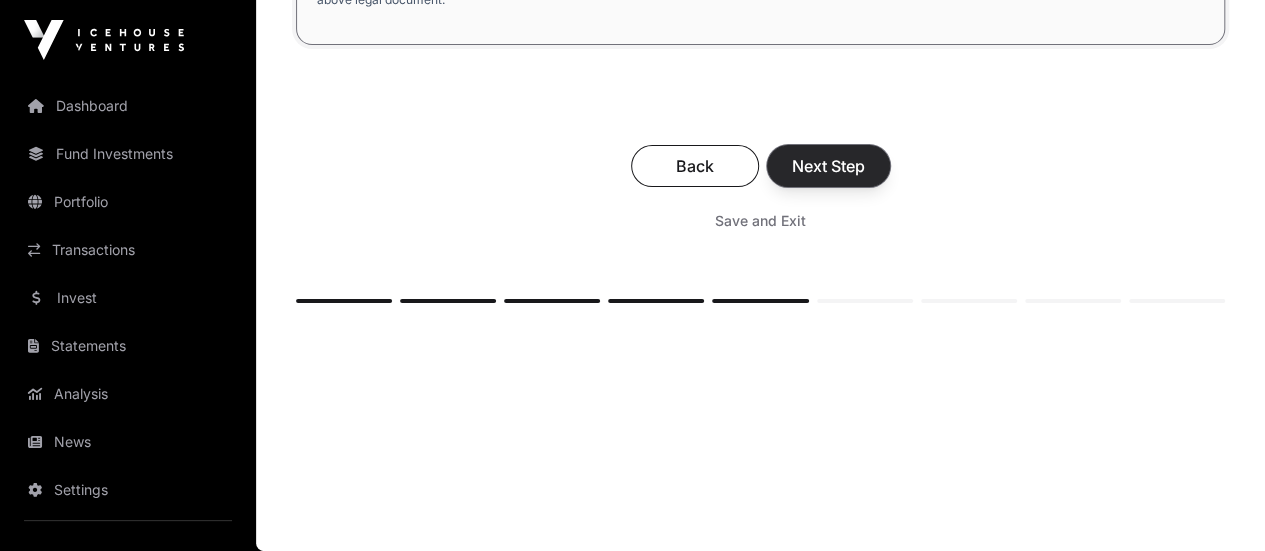click on "Next Step" 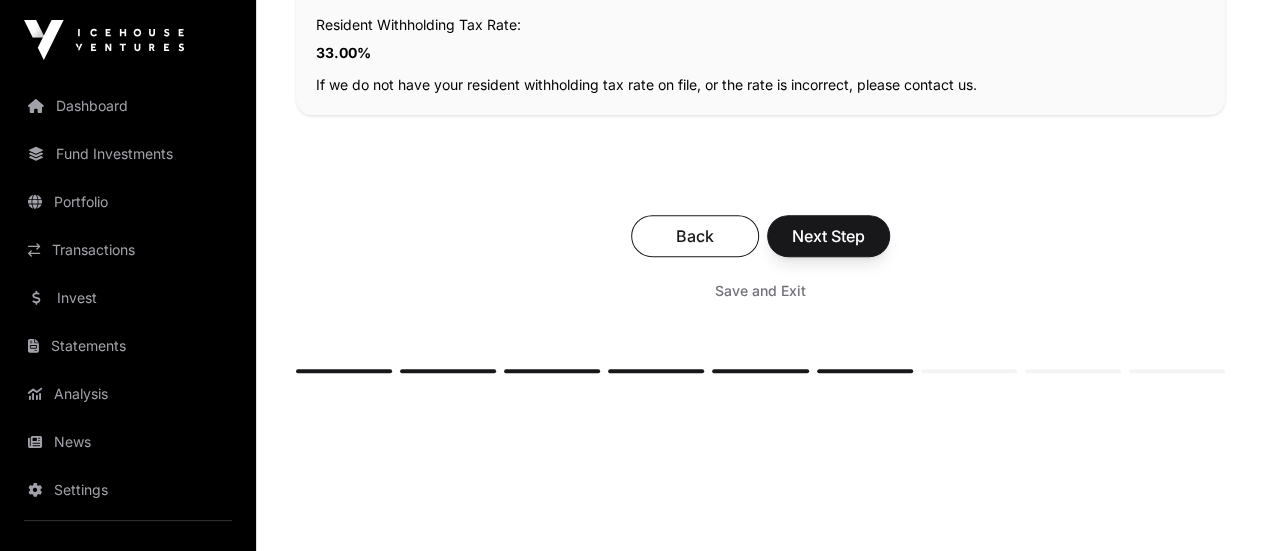 scroll, scrollTop: 630, scrollLeft: 0, axis: vertical 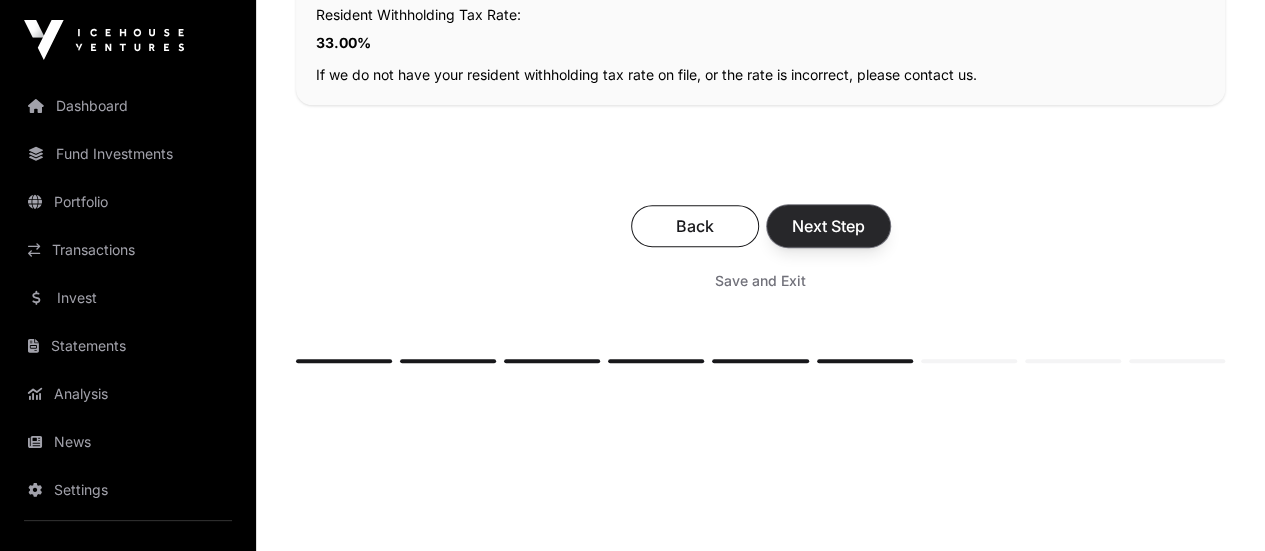 click on "Next Step" 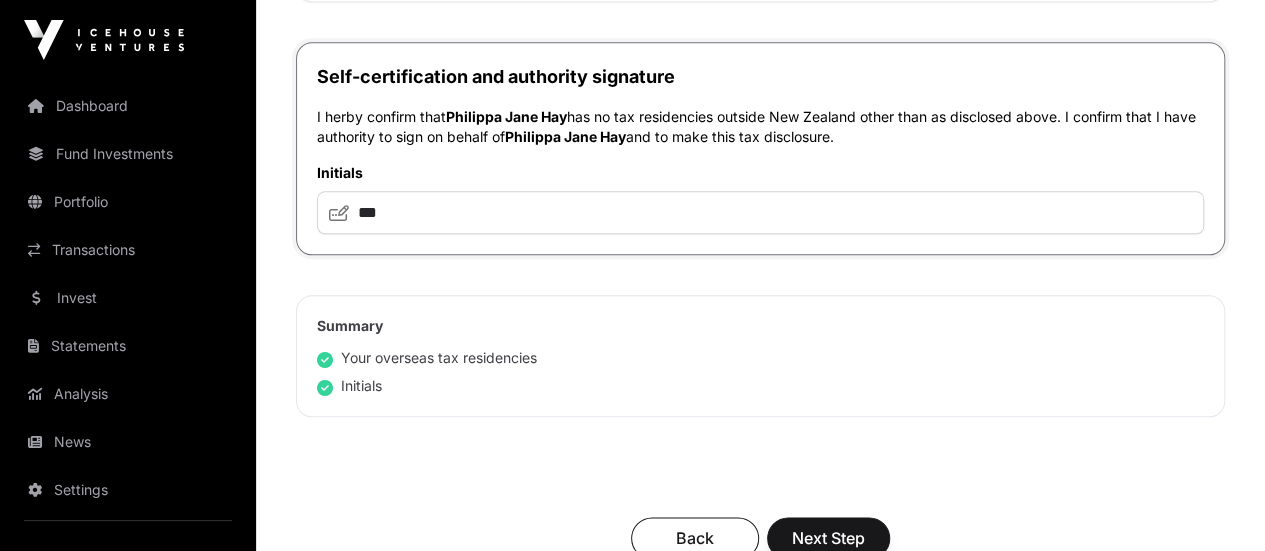 scroll, scrollTop: 1200, scrollLeft: 0, axis: vertical 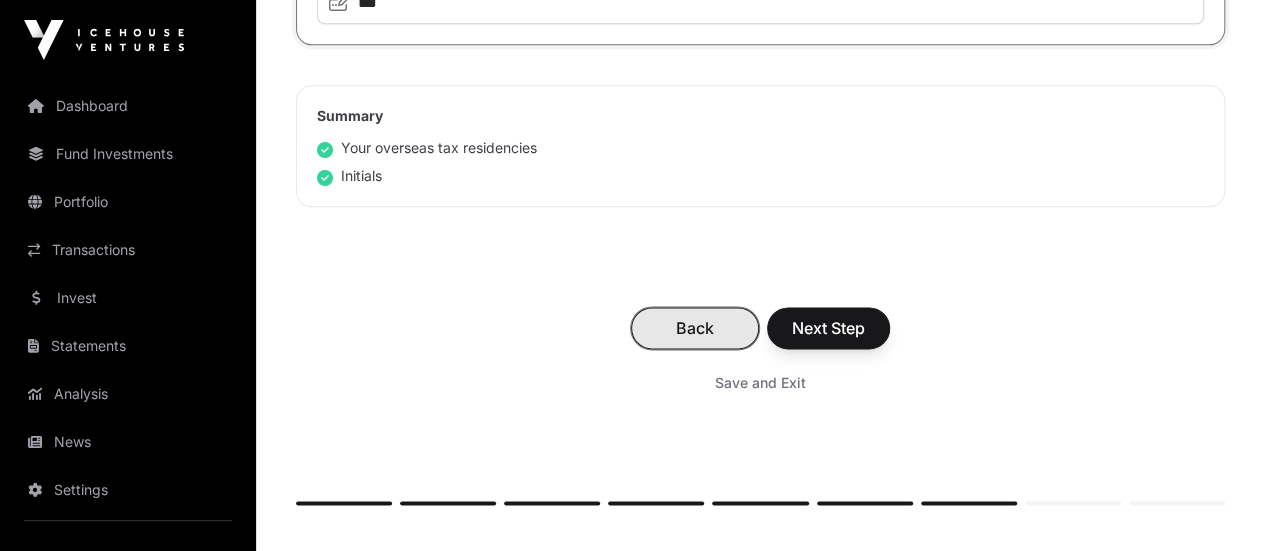 click on "Back" 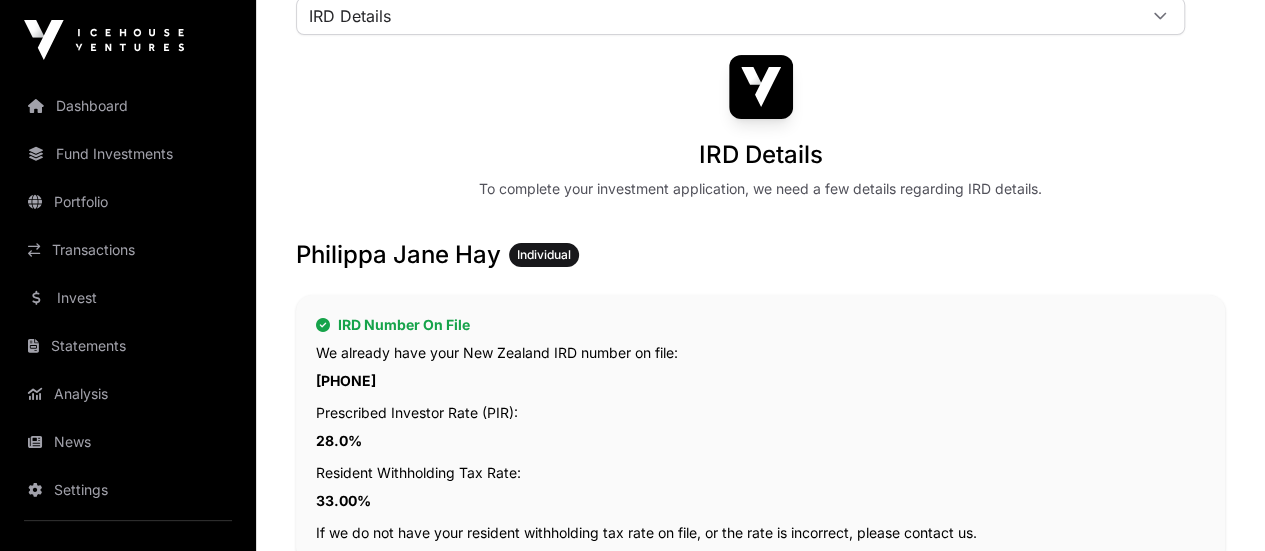 scroll, scrollTop: 400, scrollLeft: 0, axis: vertical 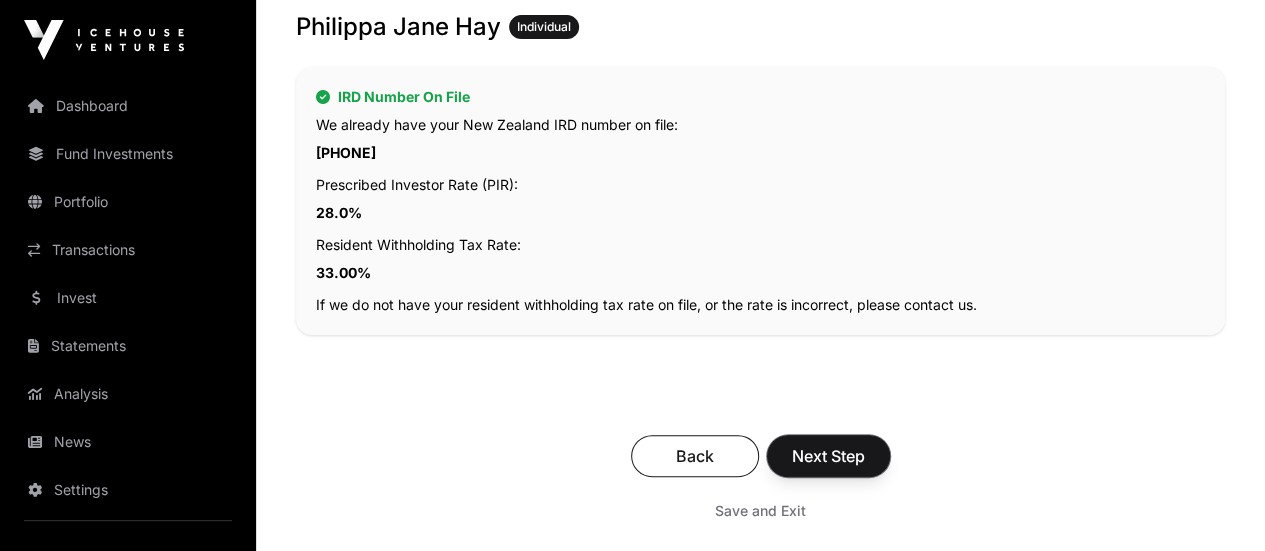 click on "Next Step" 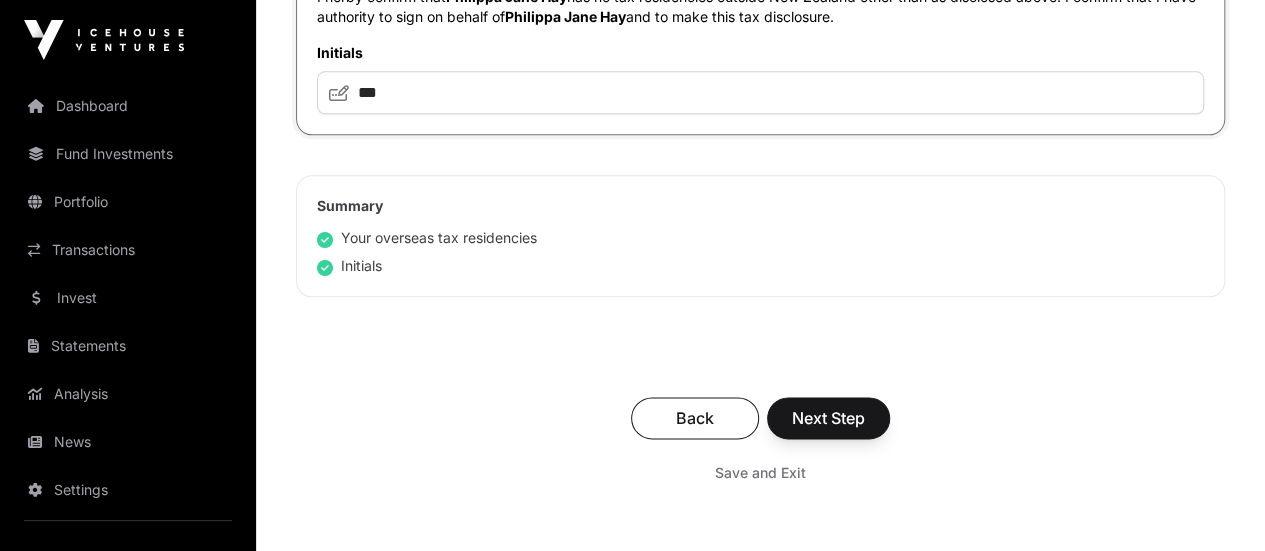 scroll, scrollTop: 1200, scrollLeft: 0, axis: vertical 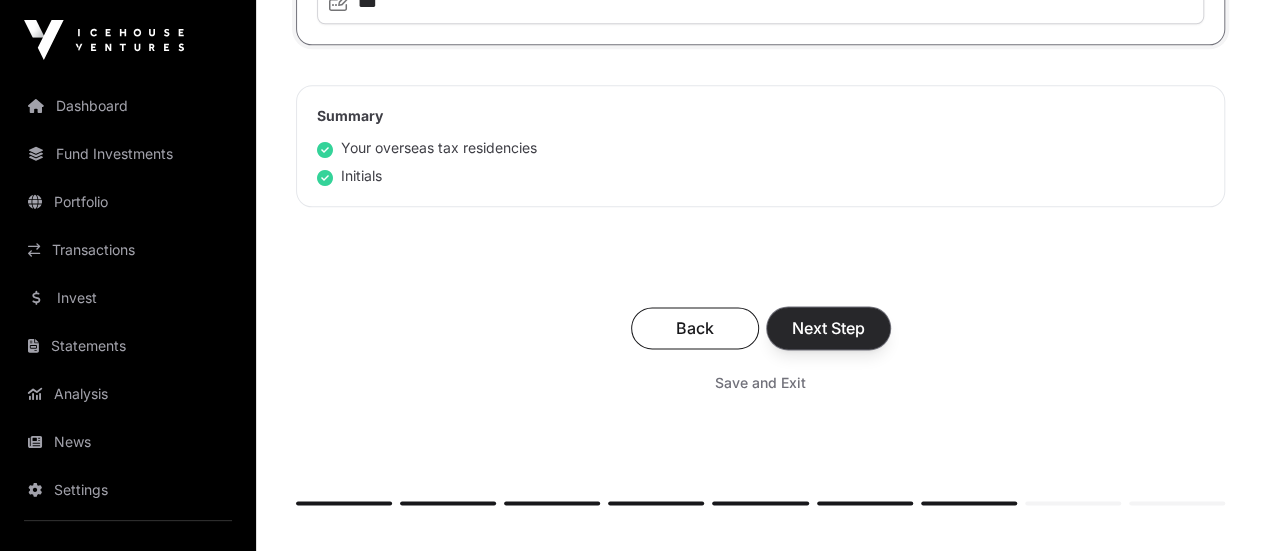 click on "Next Step" 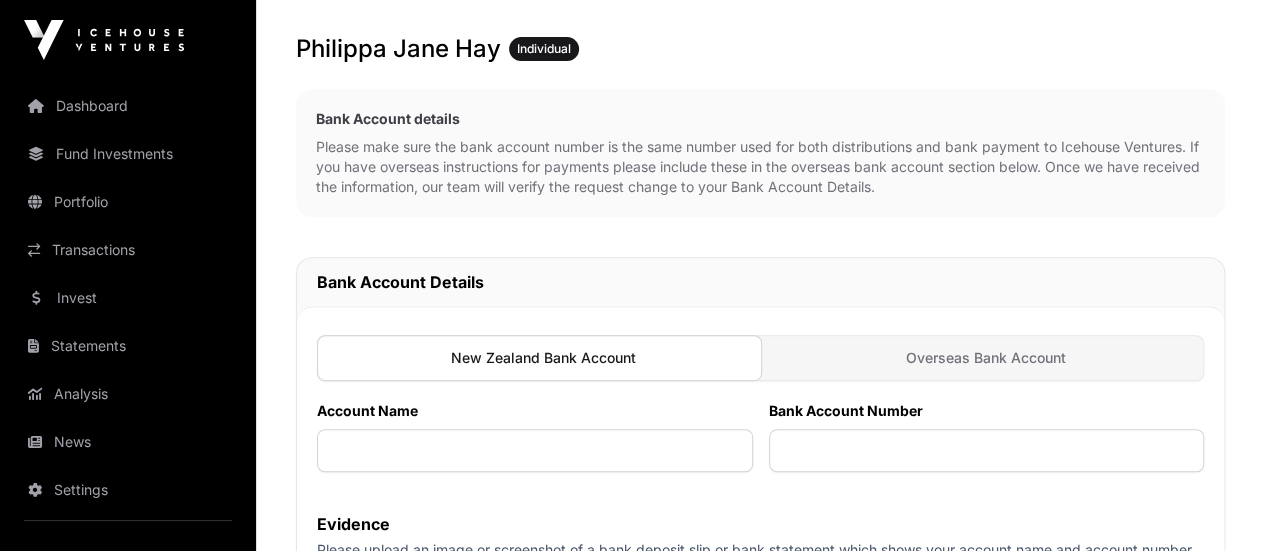 scroll, scrollTop: 500, scrollLeft: 0, axis: vertical 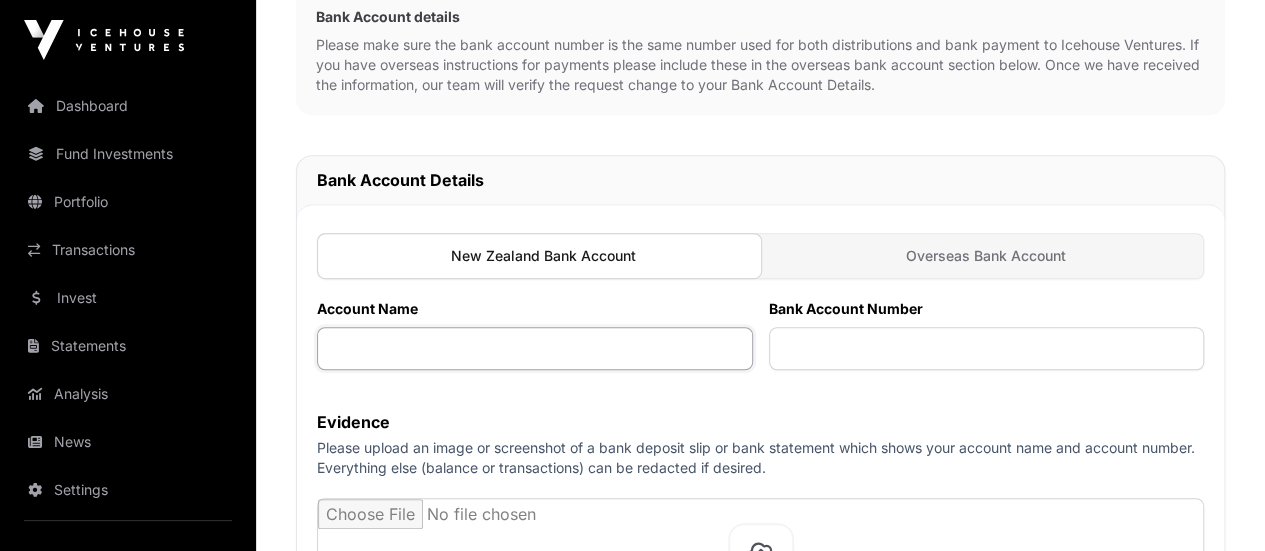 click 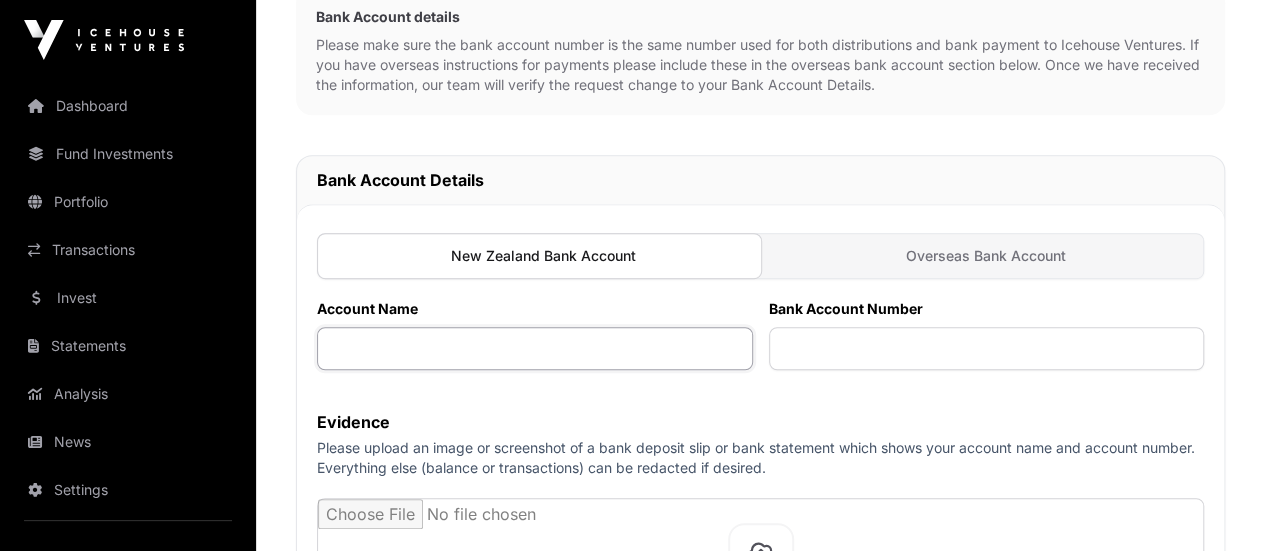 type on "**********" 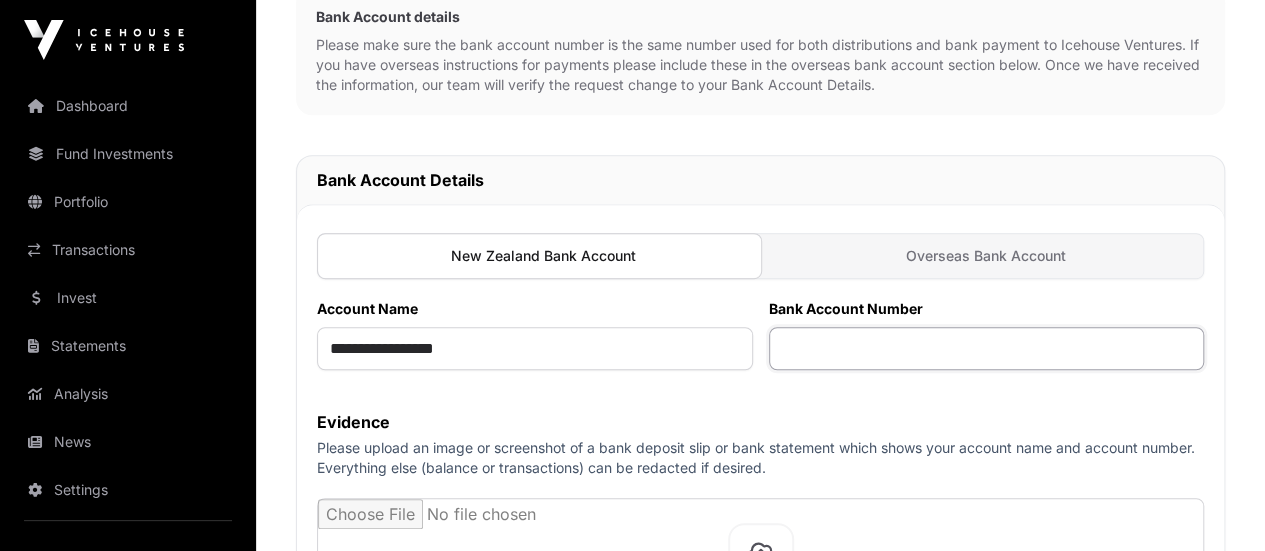 click 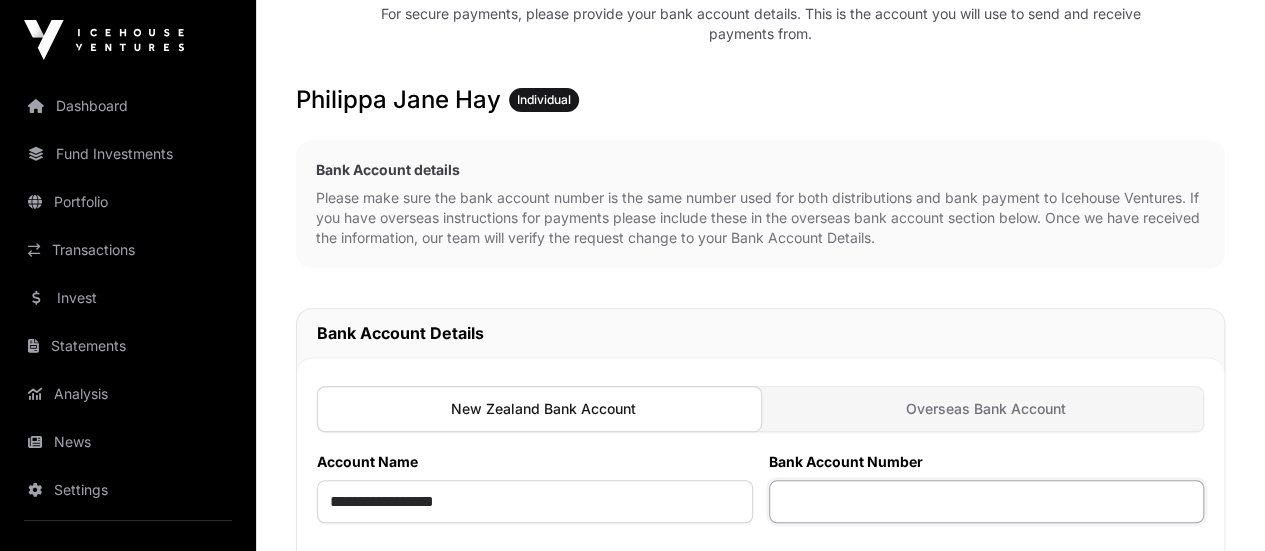scroll, scrollTop: 200, scrollLeft: 0, axis: vertical 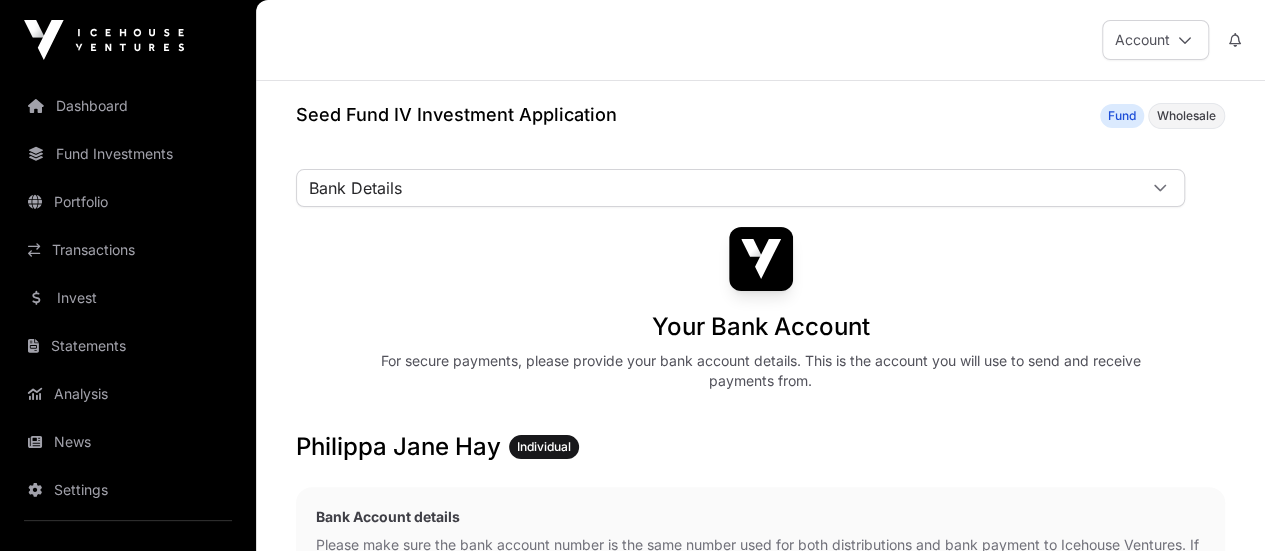click on "Wholesale" 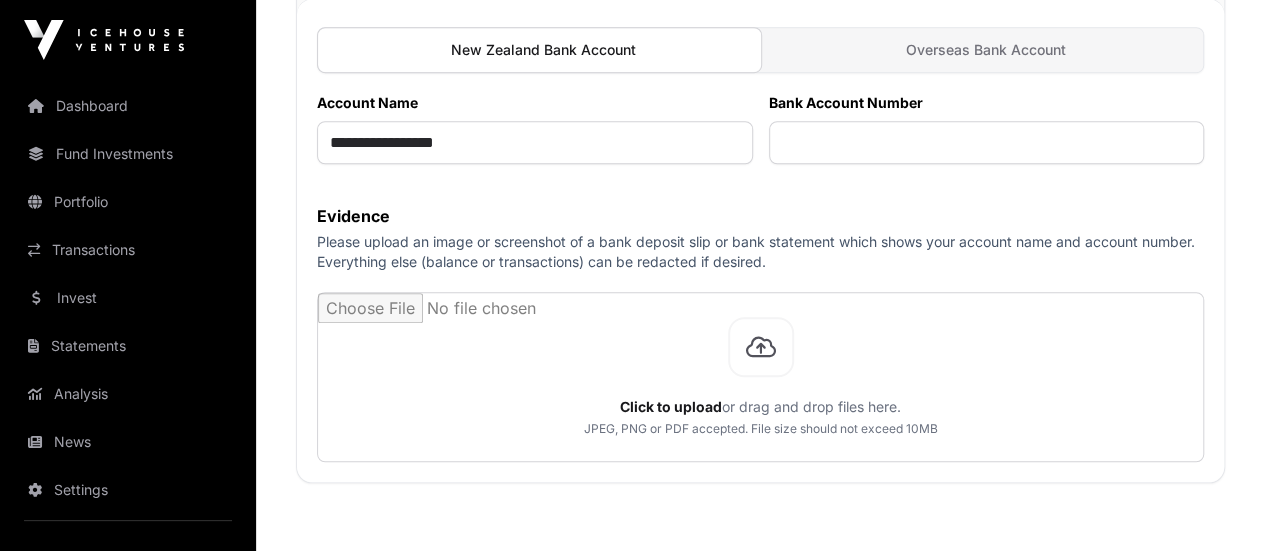 scroll, scrollTop: 800, scrollLeft: 0, axis: vertical 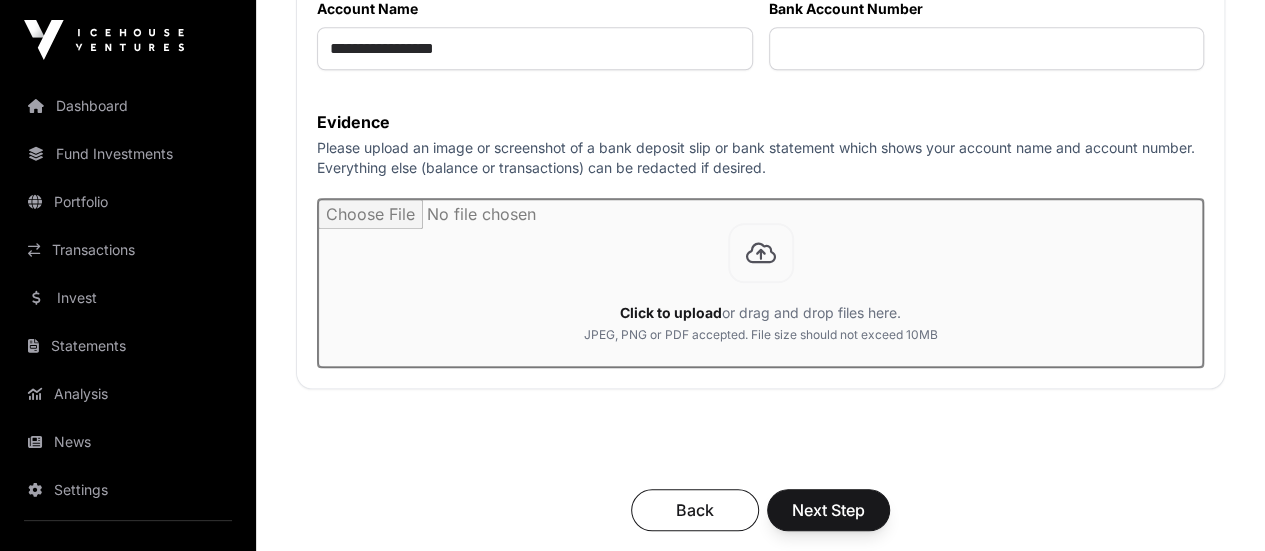 click 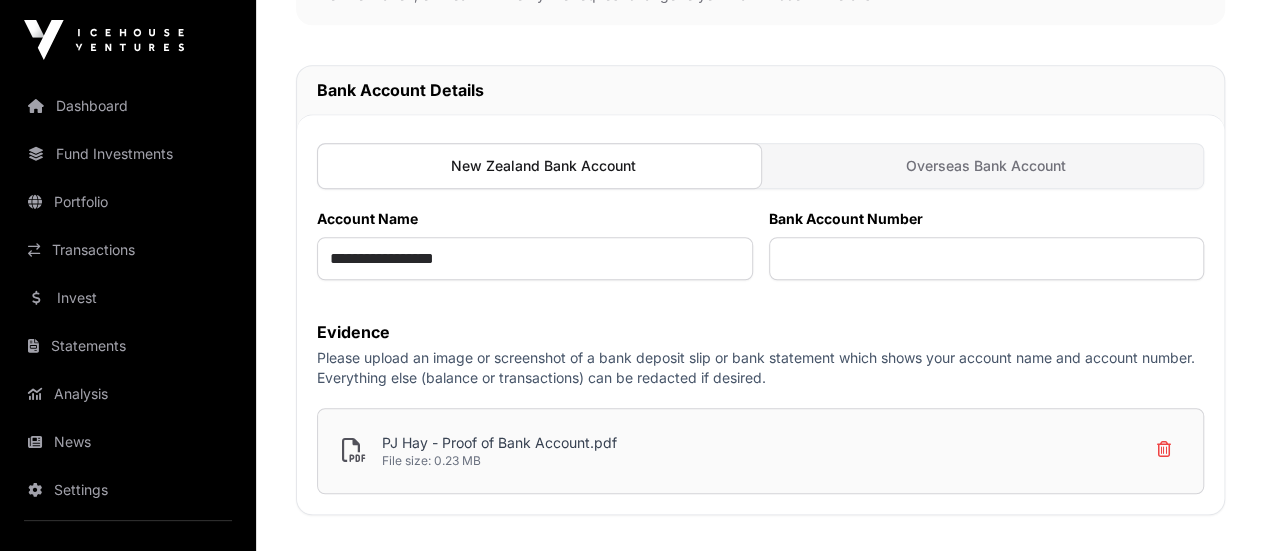 scroll, scrollTop: 700, scrollLeft: 0, axis: vertical 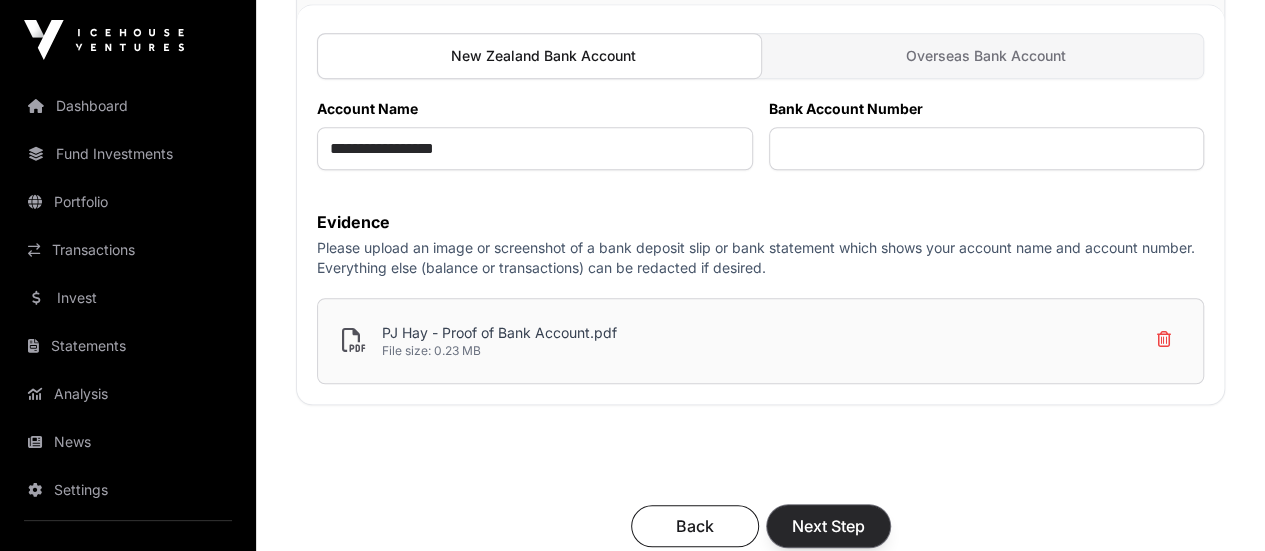 click on "Next Step" 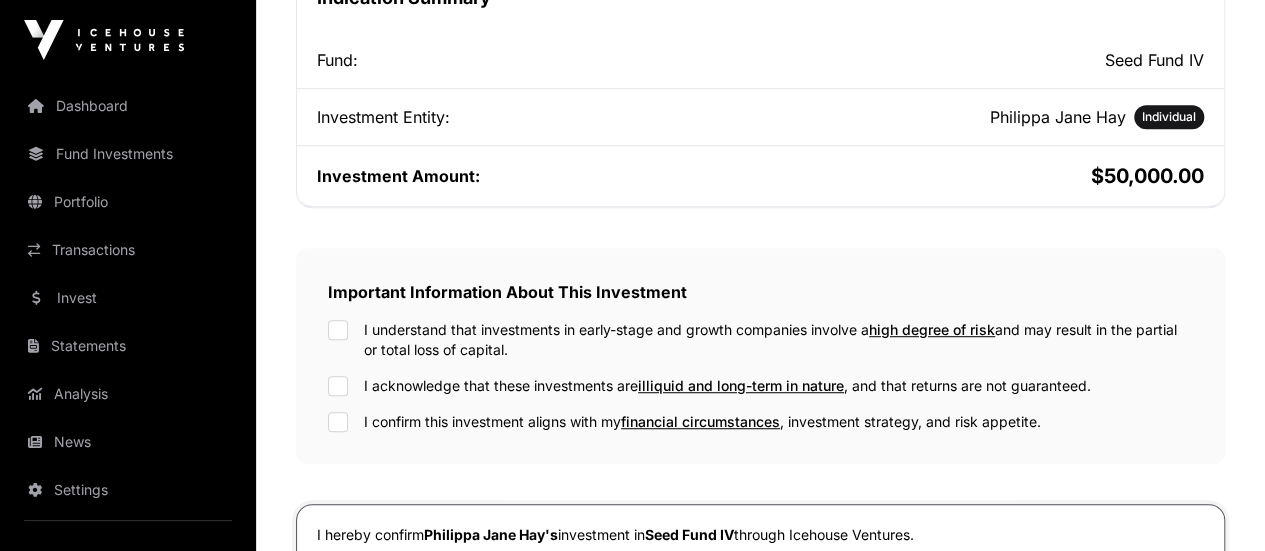 scroll, scrollTop: 500, scrollLeft: 0, axis: vertical 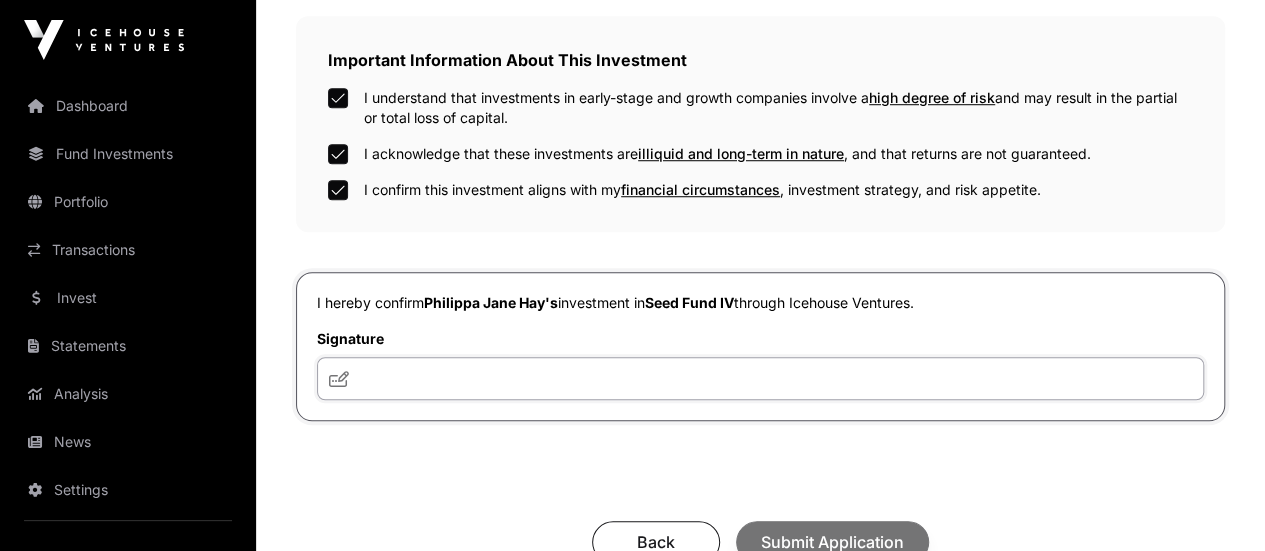 click 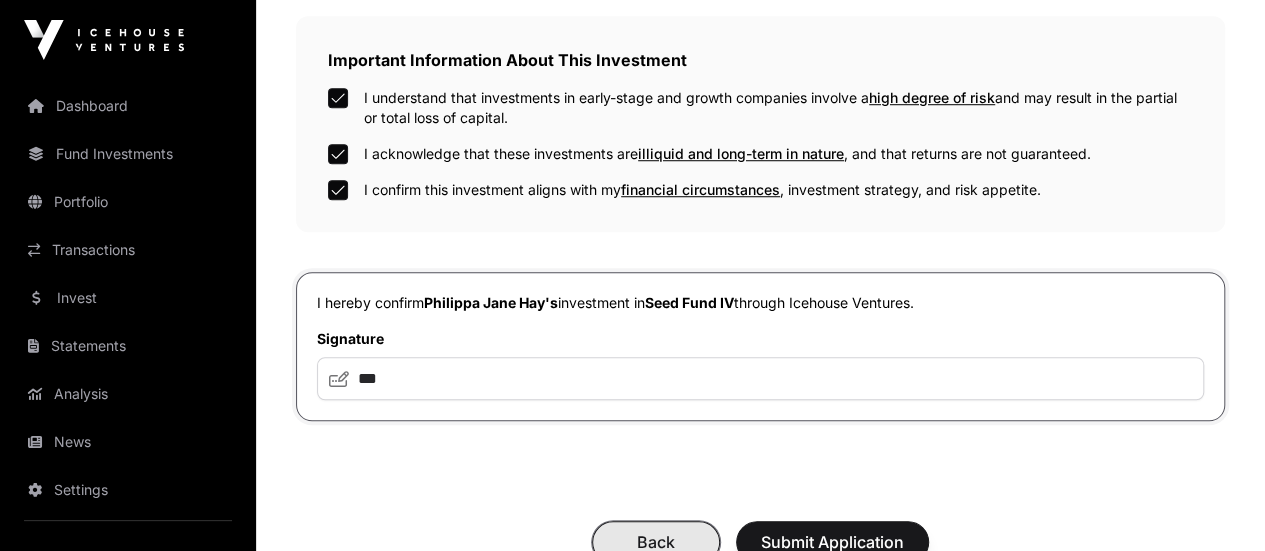 click on "Back" 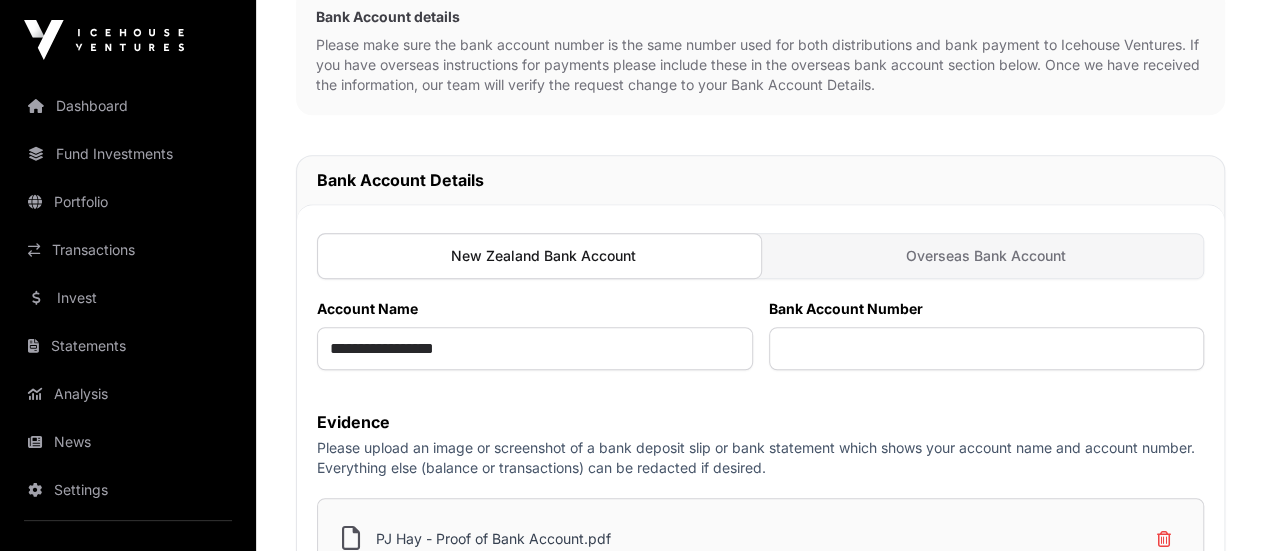 scroll, scrollTop: 700, scrollLeft: 0, axis: vertical 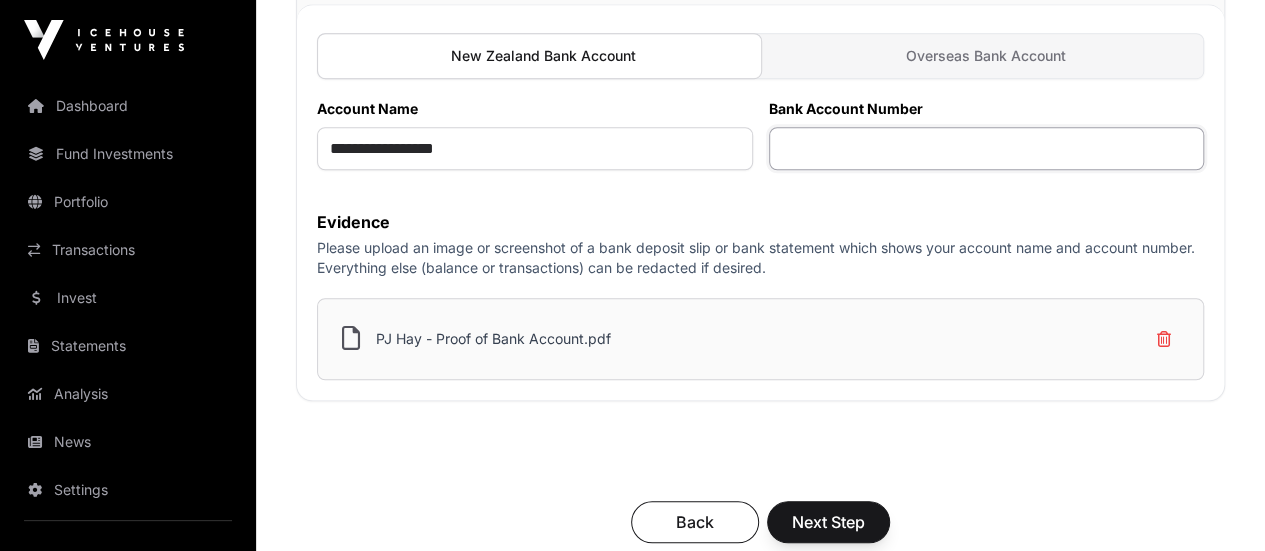 click 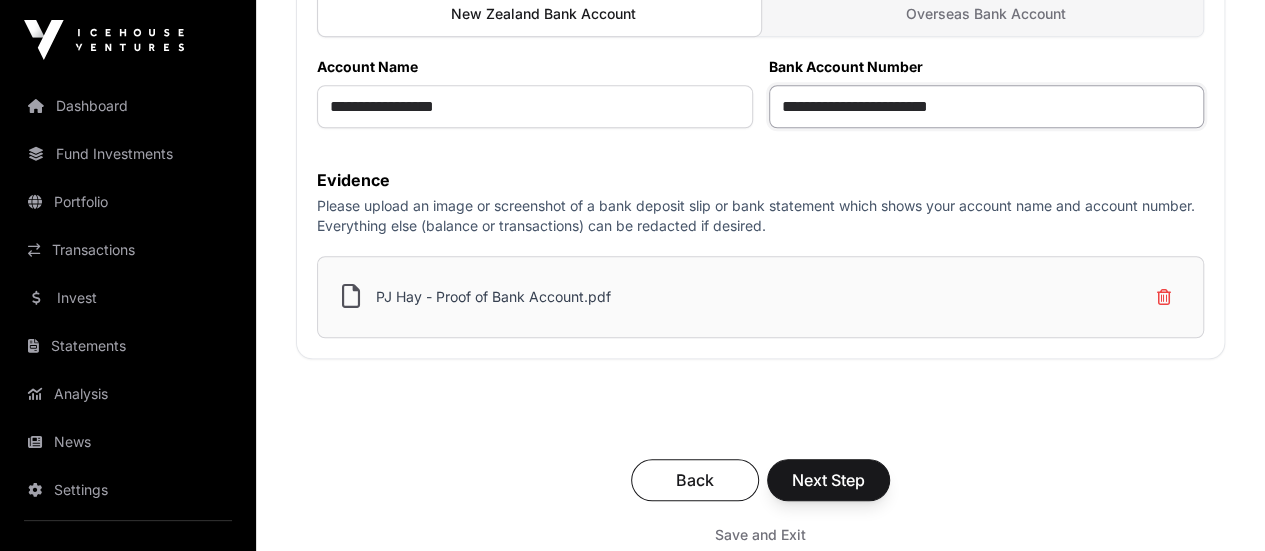scroll, scrollTop: 800, scrollLeft: 0, axis: vertical 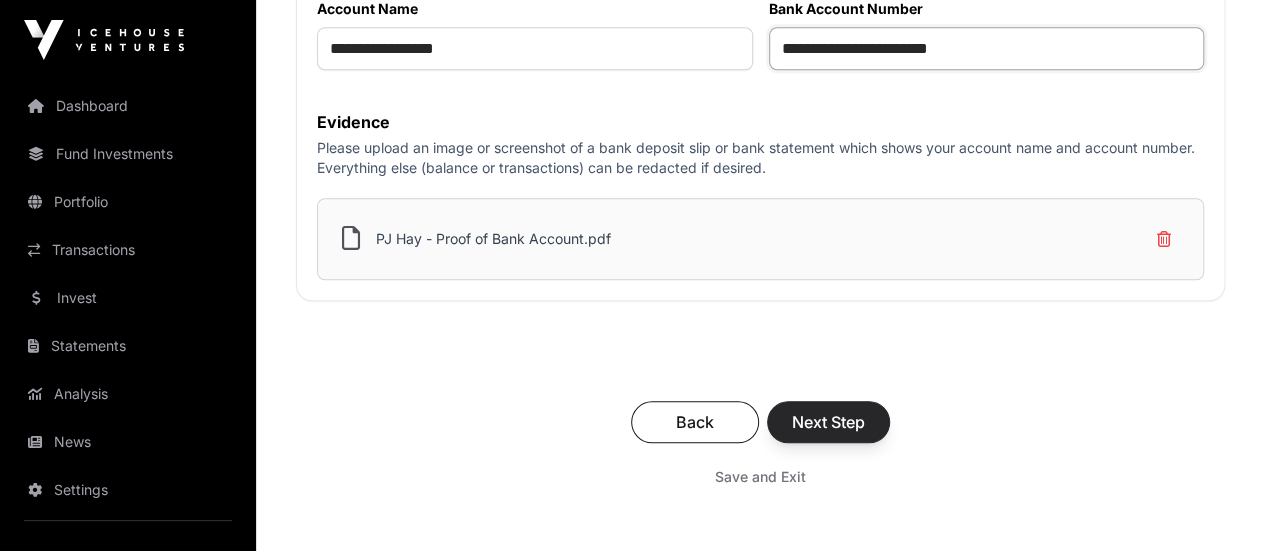 type on "**********" 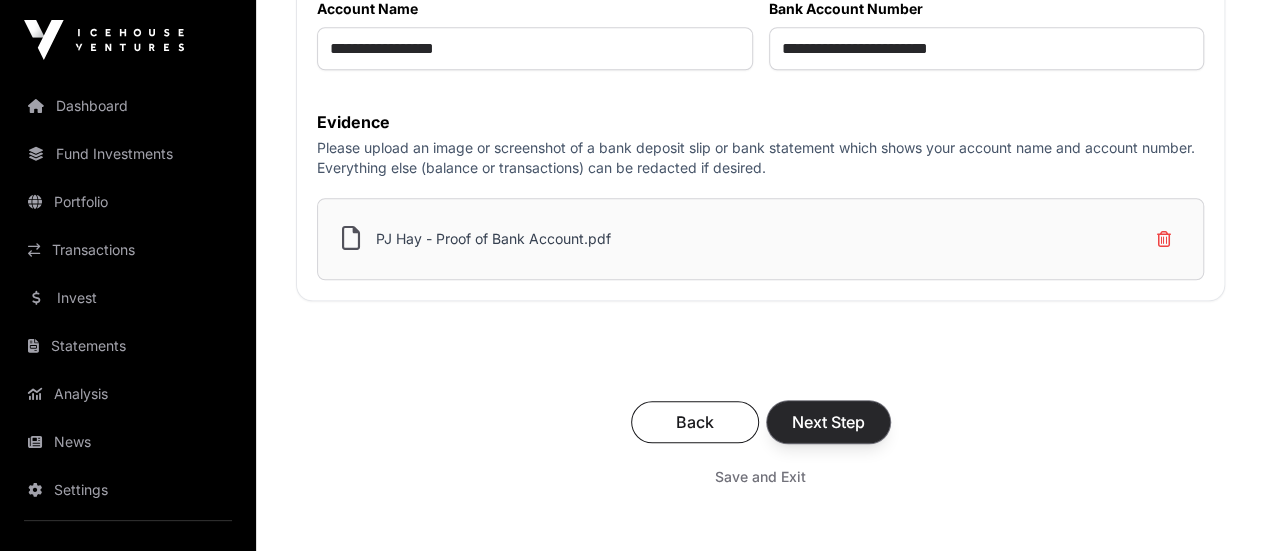 click on "Next Step" 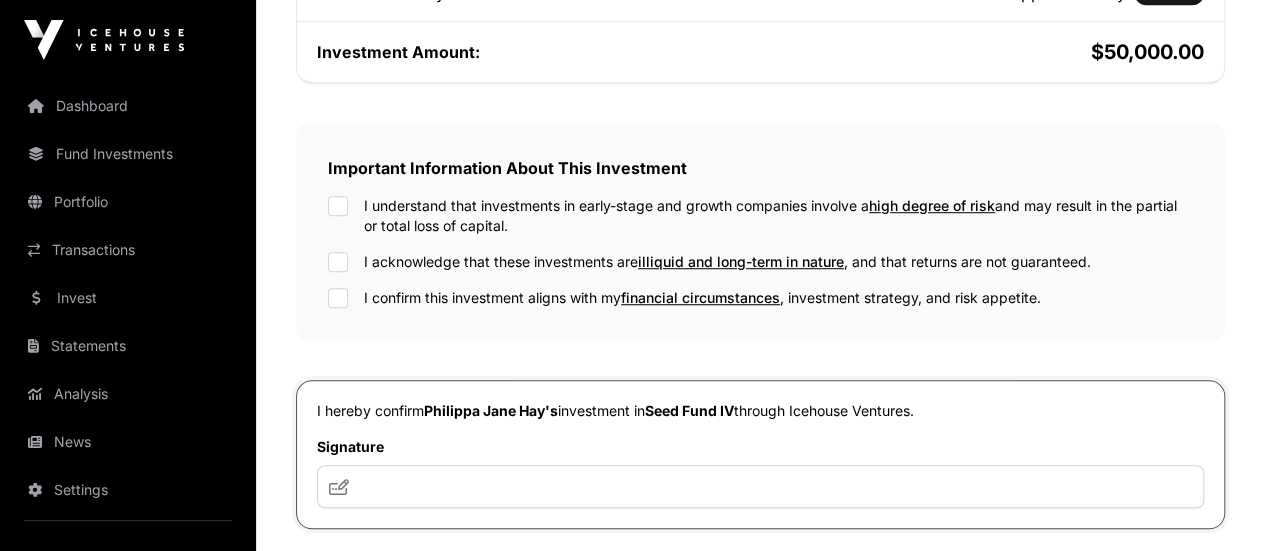 scroll, scrollTop: 600, scrollLeft: 0, axis: vertical 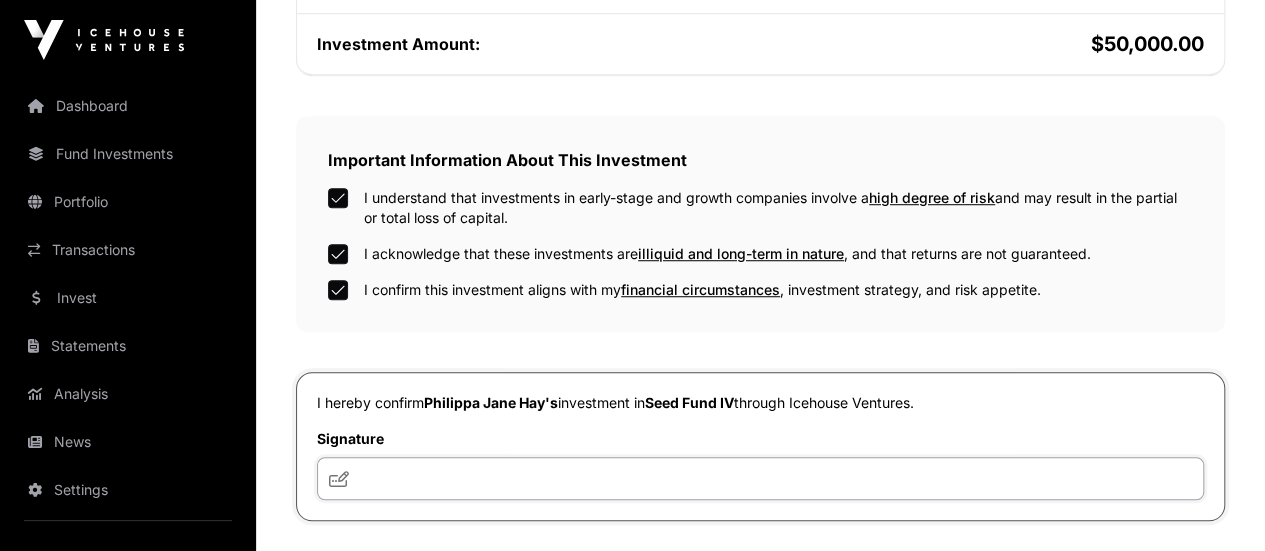 click 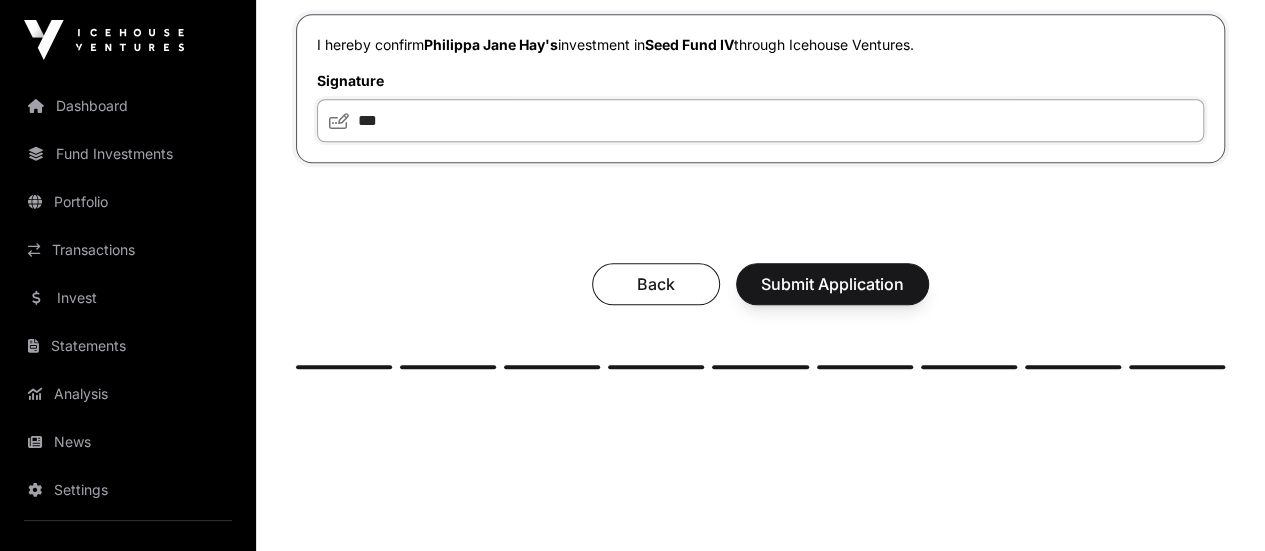 scroll, scrollTop: 1000, scrollLeft: 0, axis: vertical 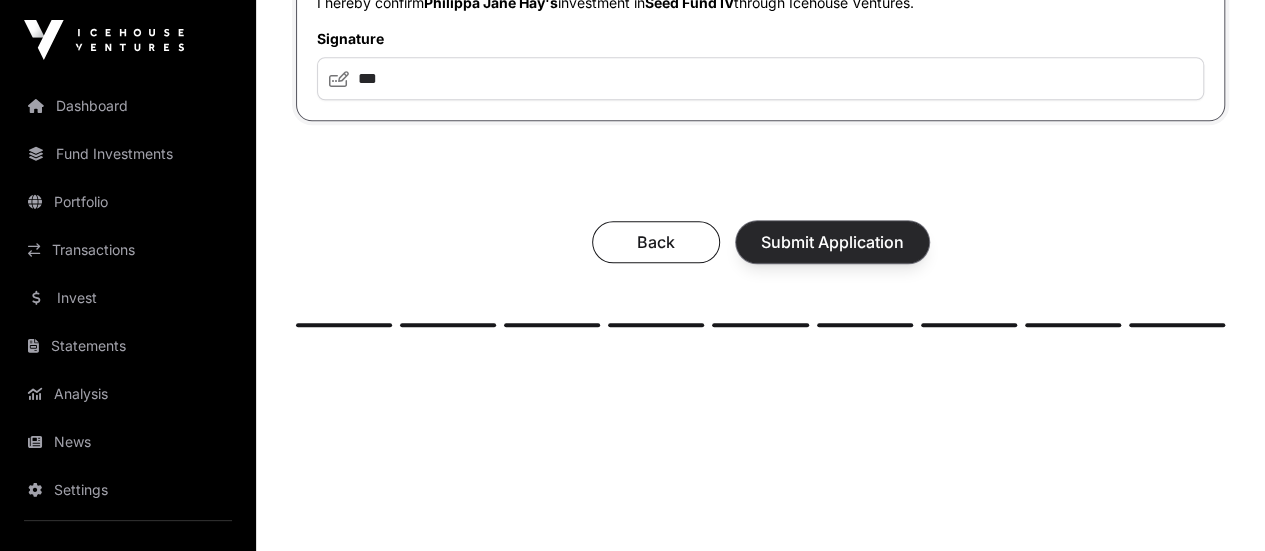 click on "Submit Application" 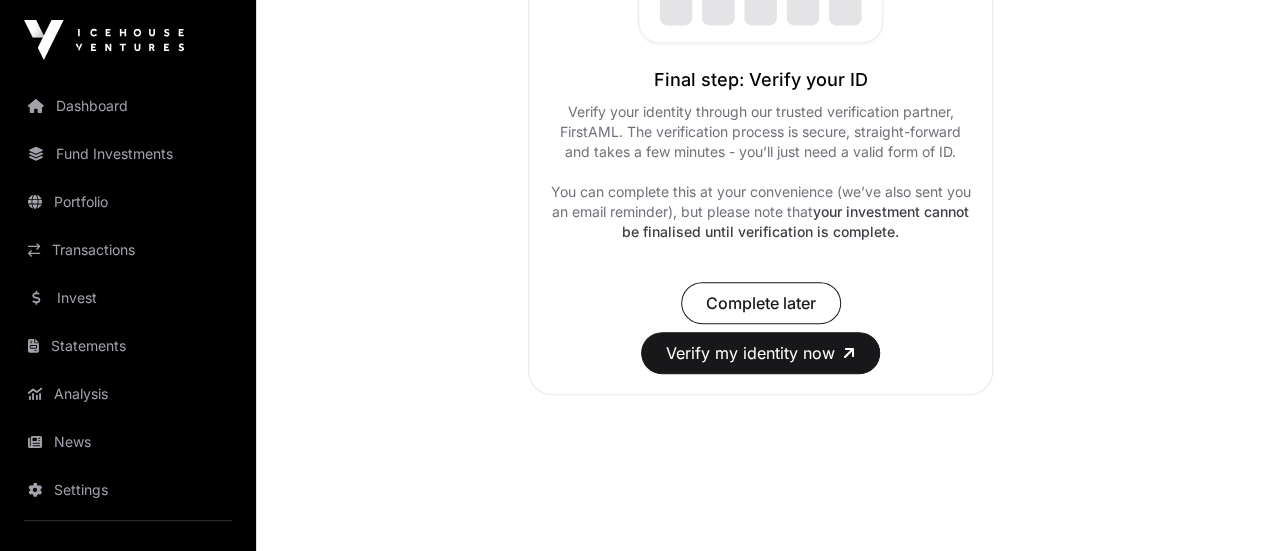 scroll, scrollTop: 500, scrollLeft: 0, axis: vertical 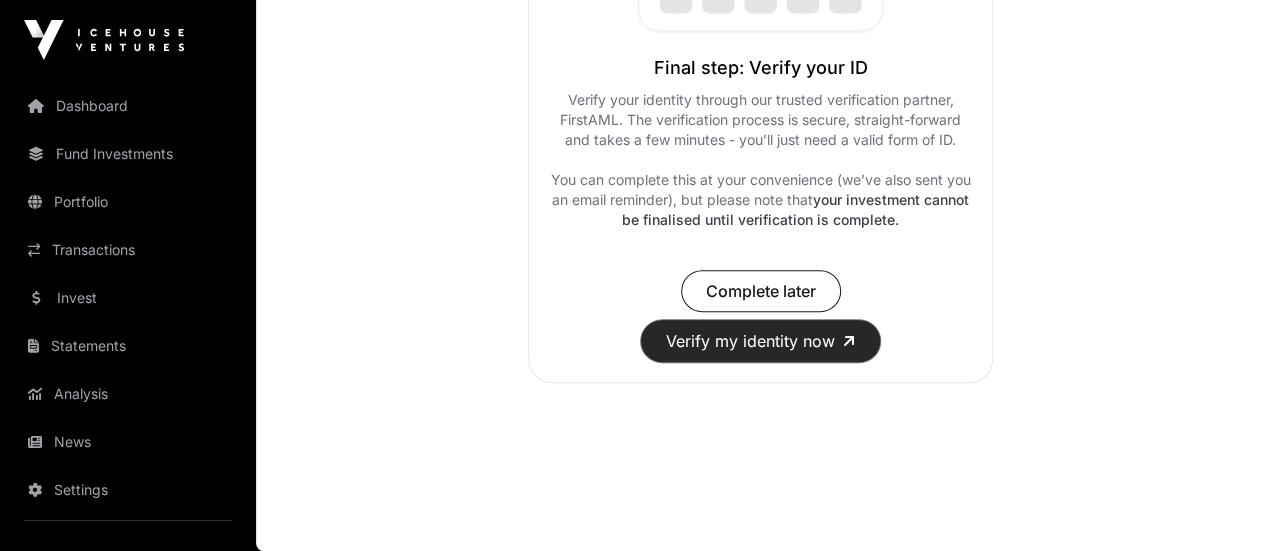 click on "Verify my identity now" 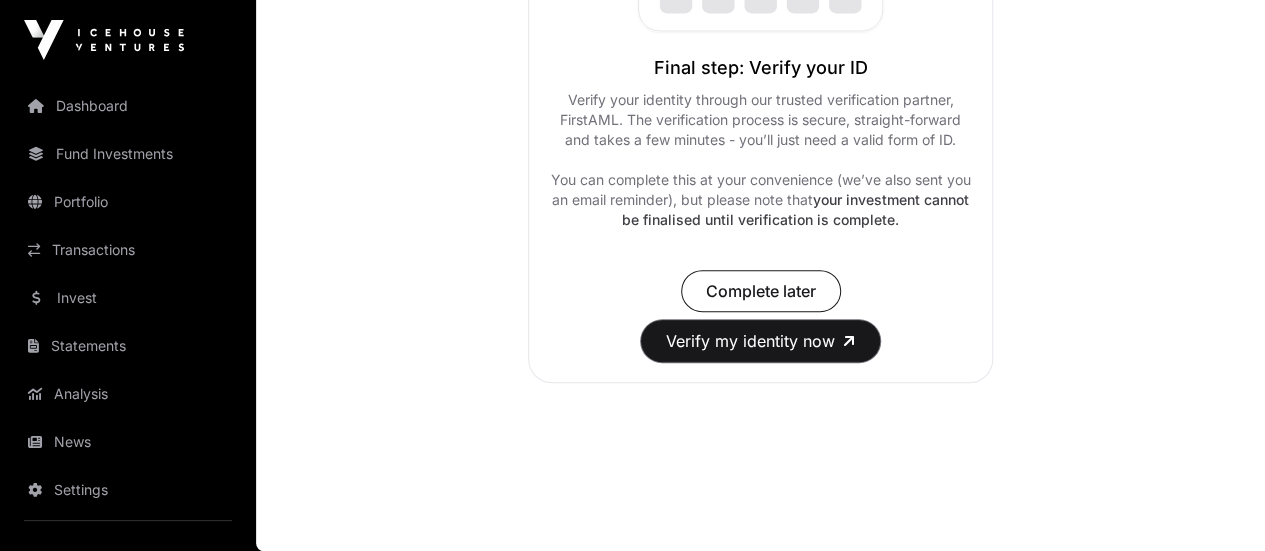 scroll, scrollTop: 541, scrollLeft: 0, axis: vertical 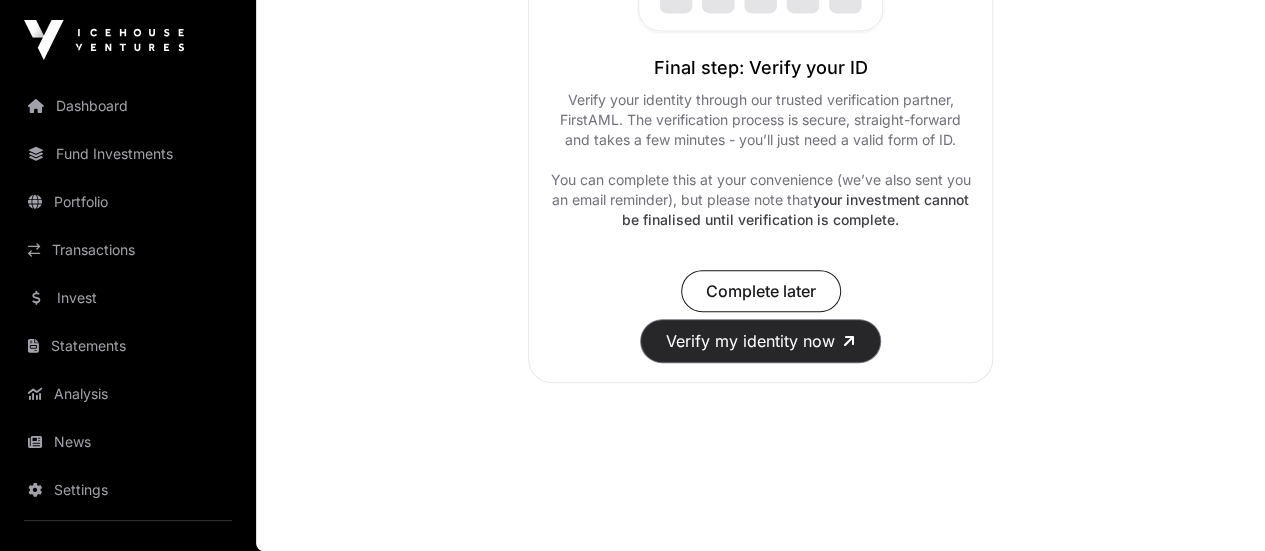 click on "Verify my identity now" 